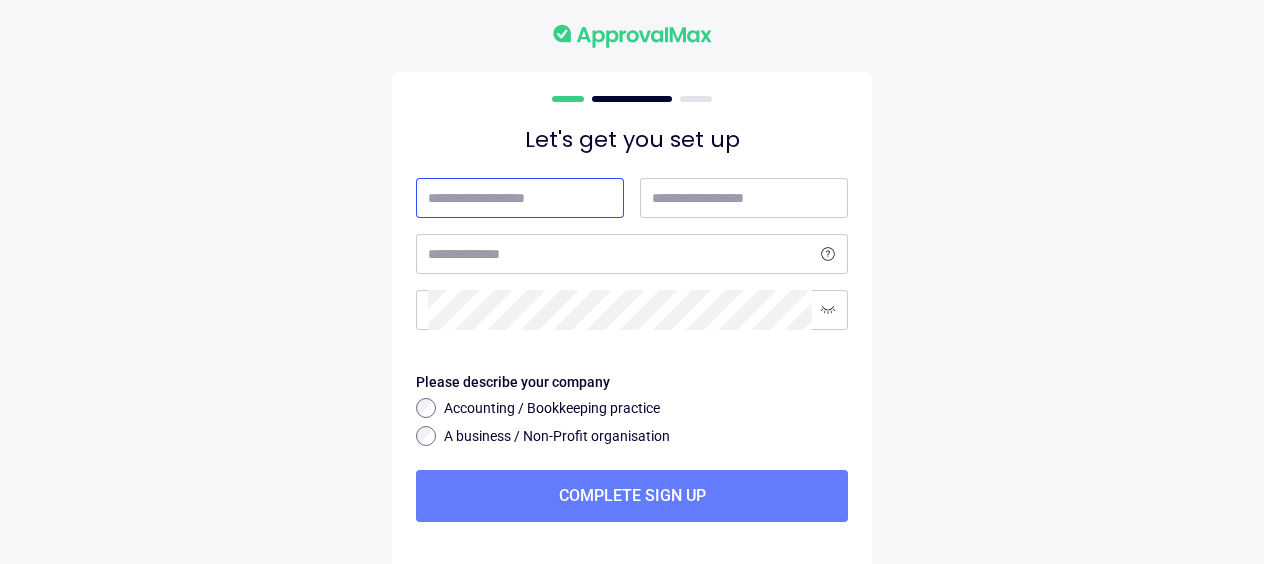 scroll, scrollTop: 0, scrollLeft: 0, axis: both 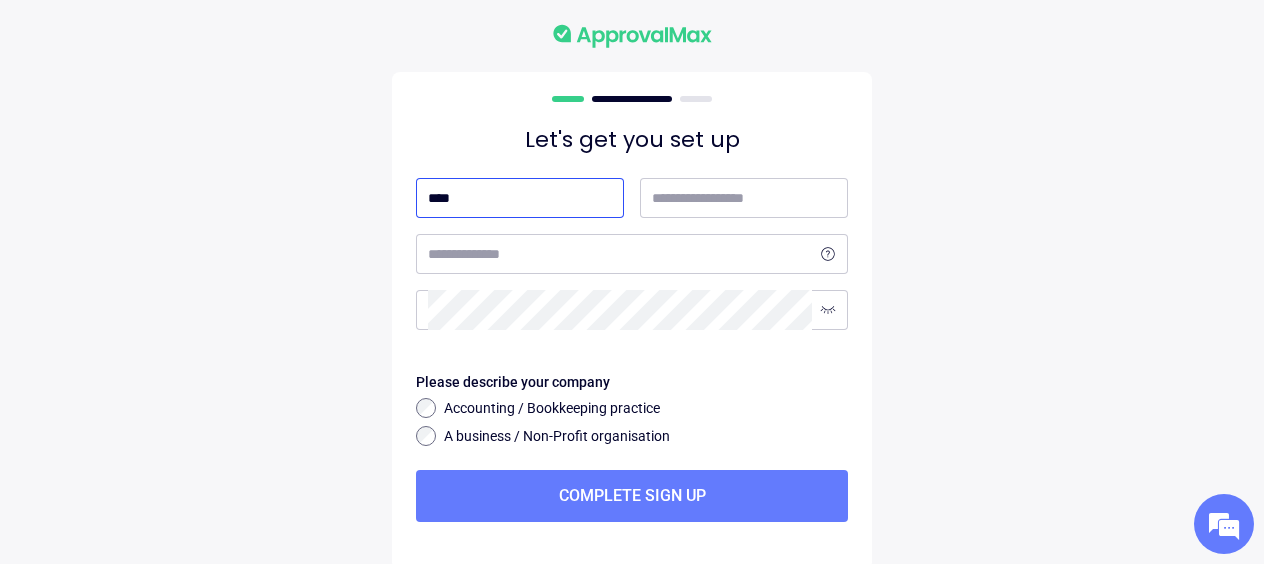 type on "****" 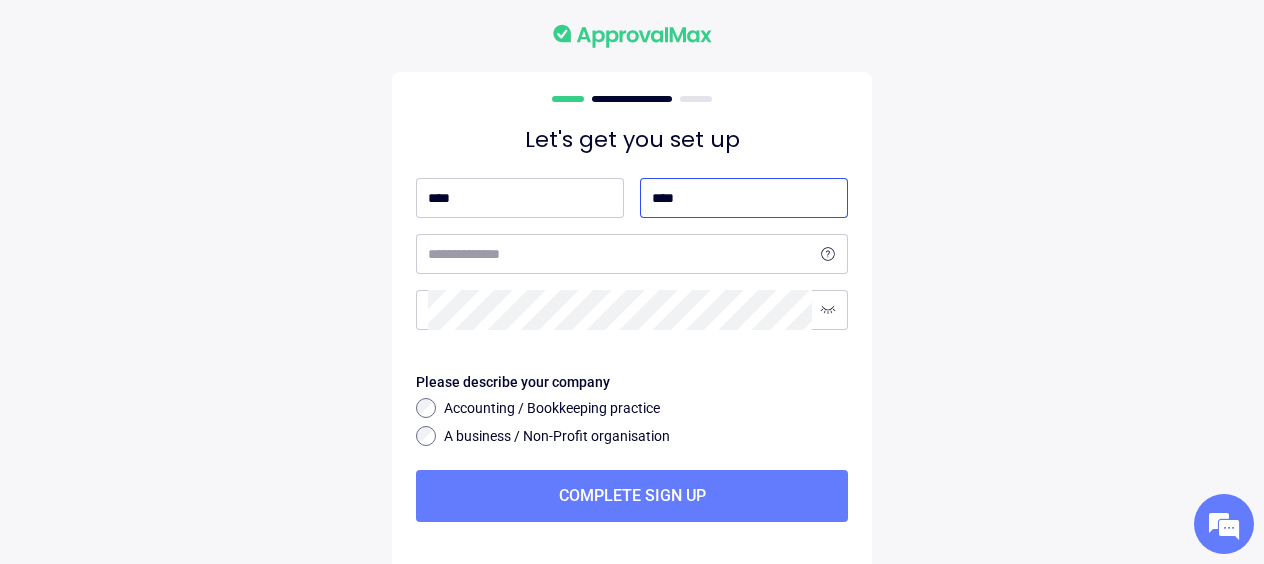 type on "****" 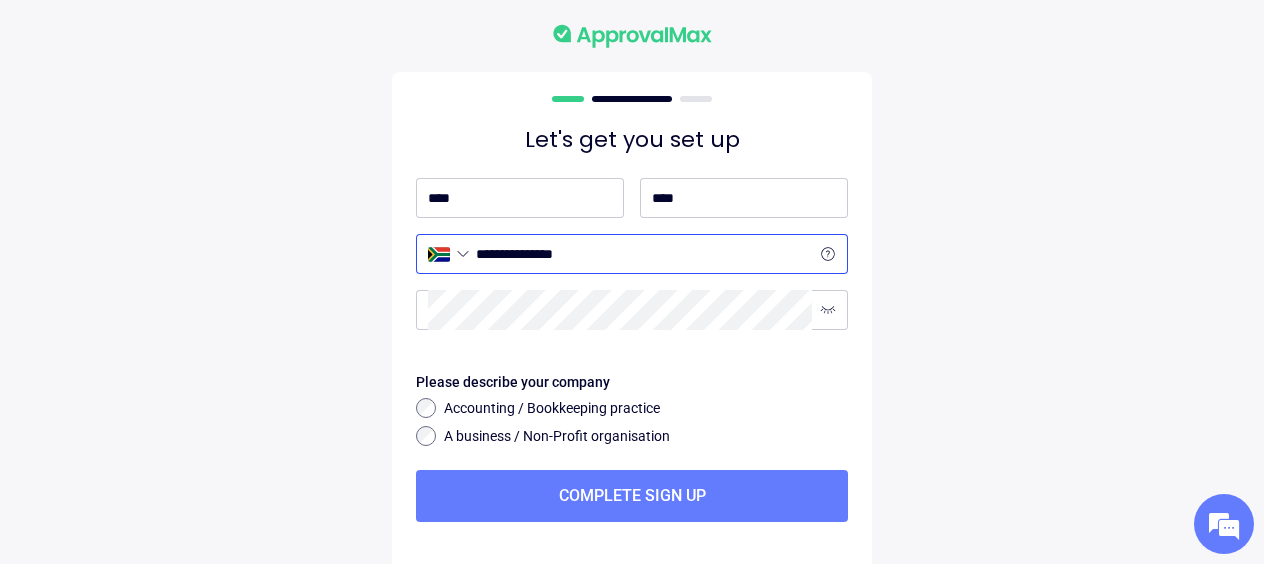 type on "**********" 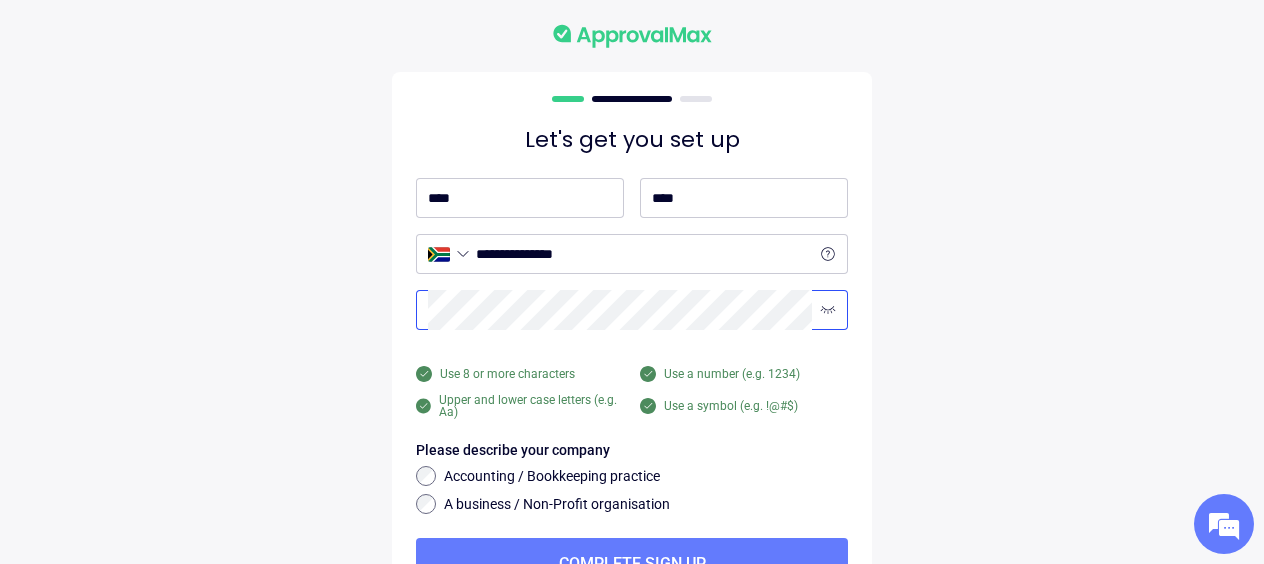 click on "**********" at bounding box center (632, 331) 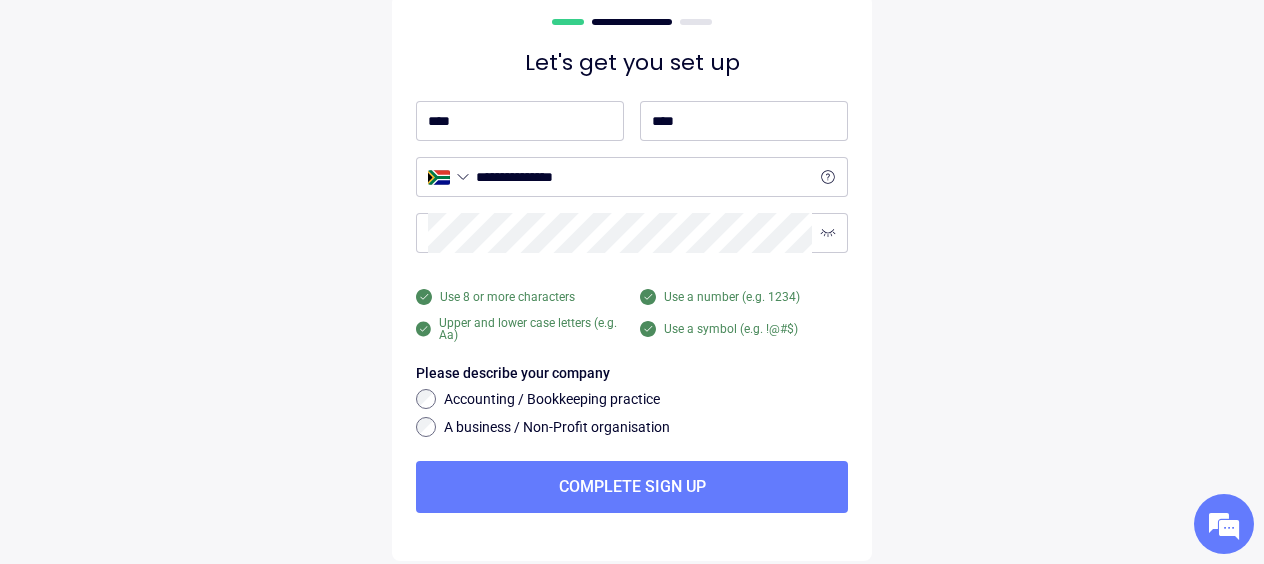 scroll, scrollTop: 98, scrollLeft: 0, axis: vertical 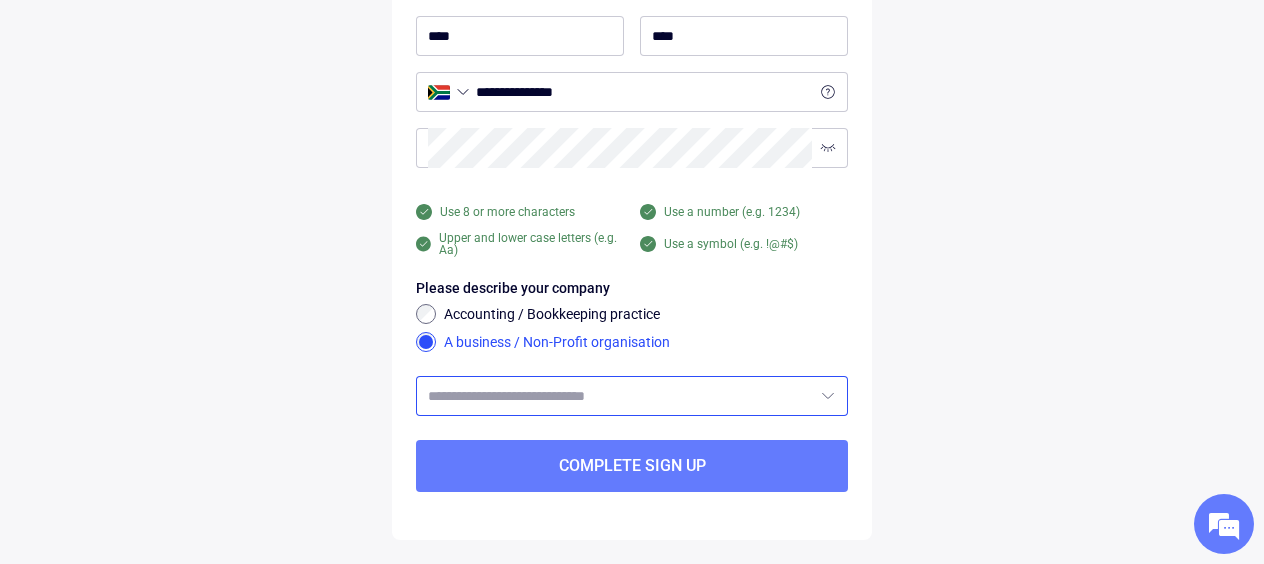 click at bounding box center [620, 396] 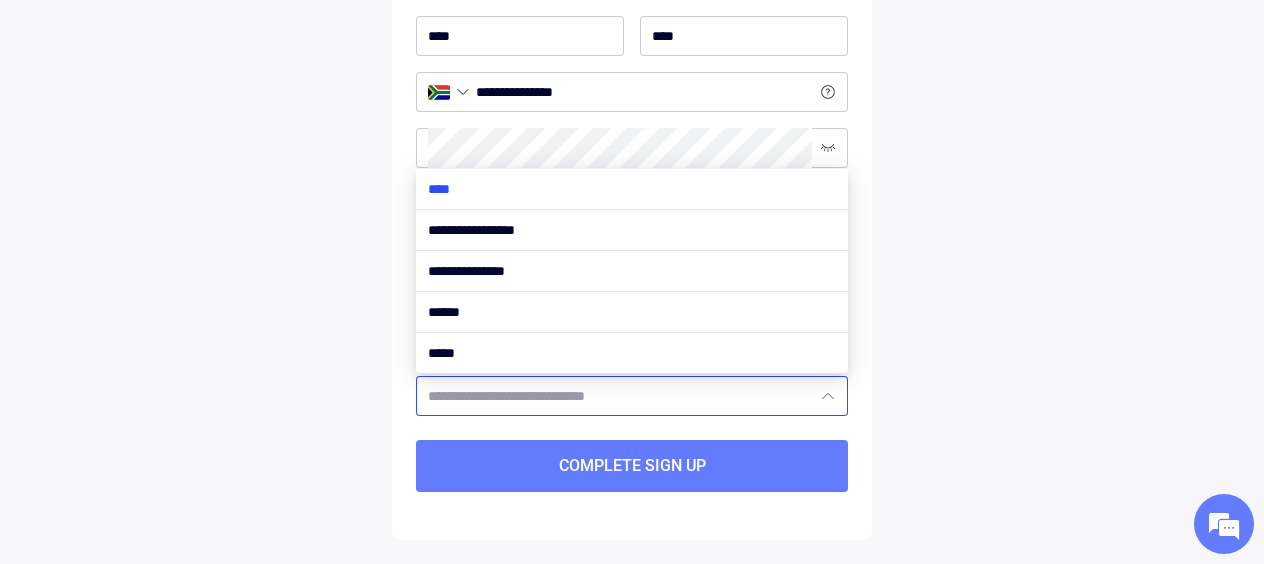 click at bounding box center (632, 189) 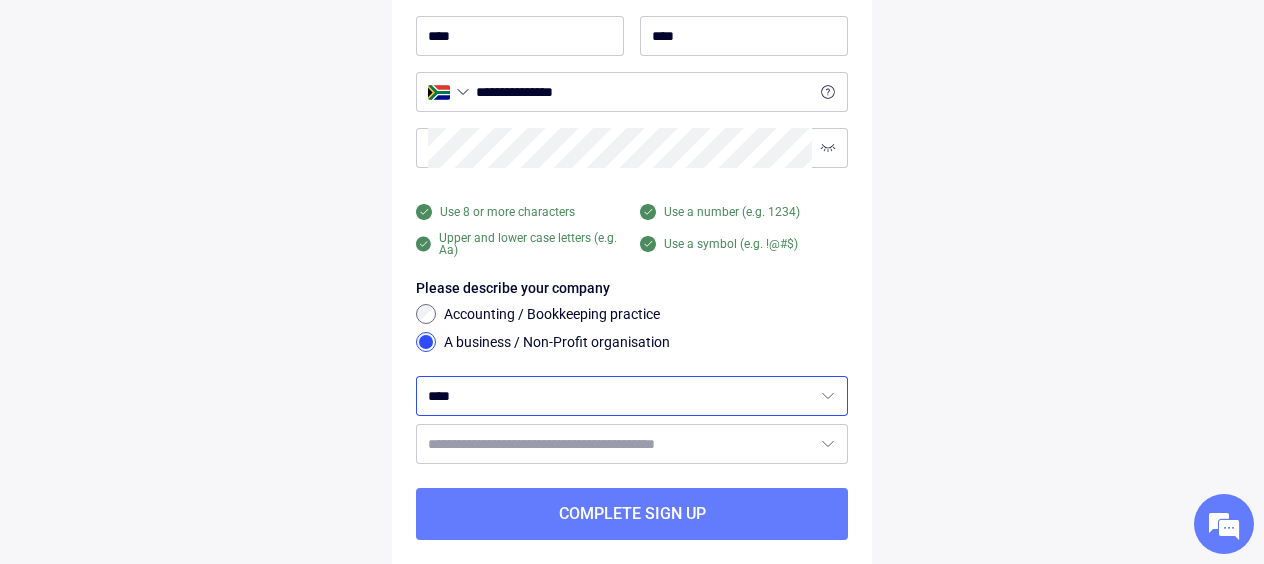 scroll, scrollTop: 210, scrollLeft: 0, axis: vertical 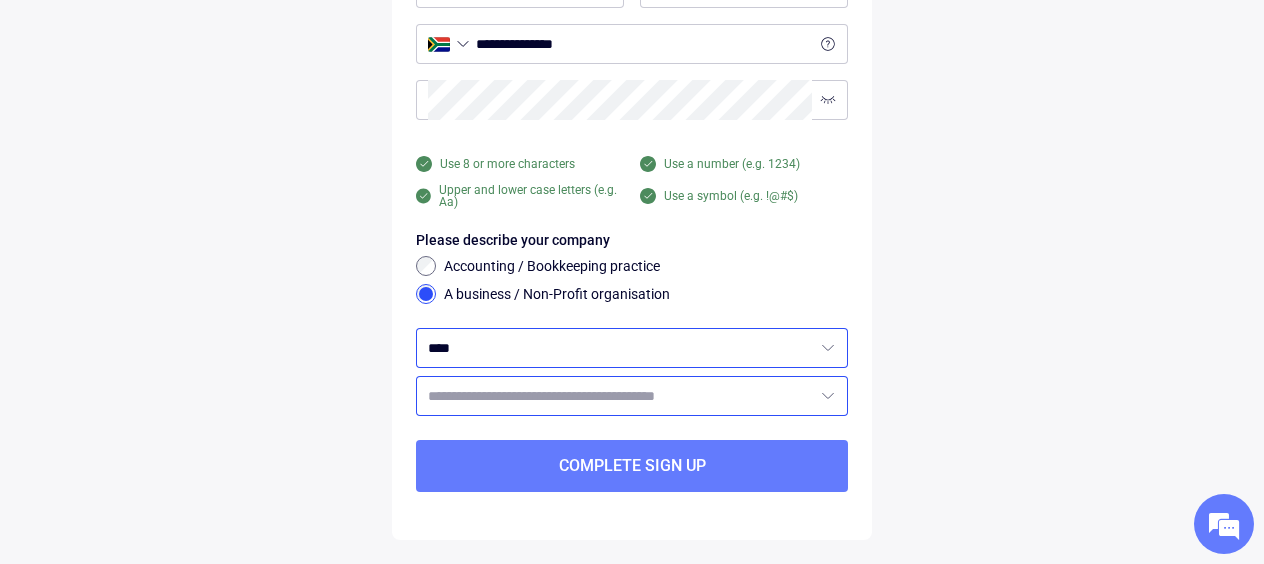 click at bounding box center (620, 396) 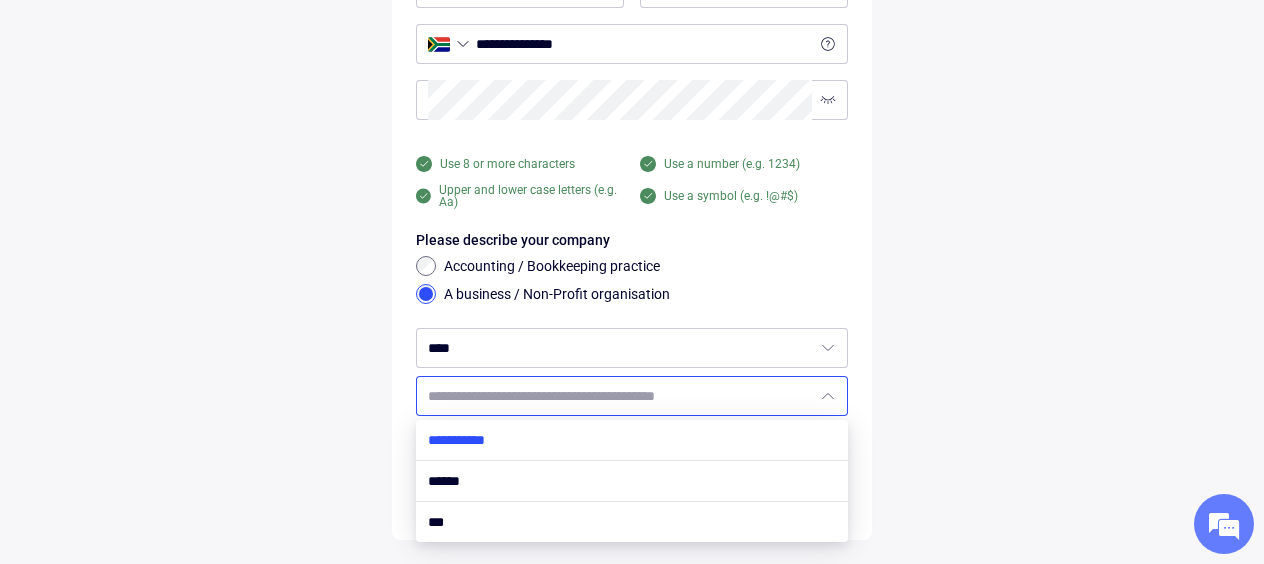 click at bounding box center [632, 440] 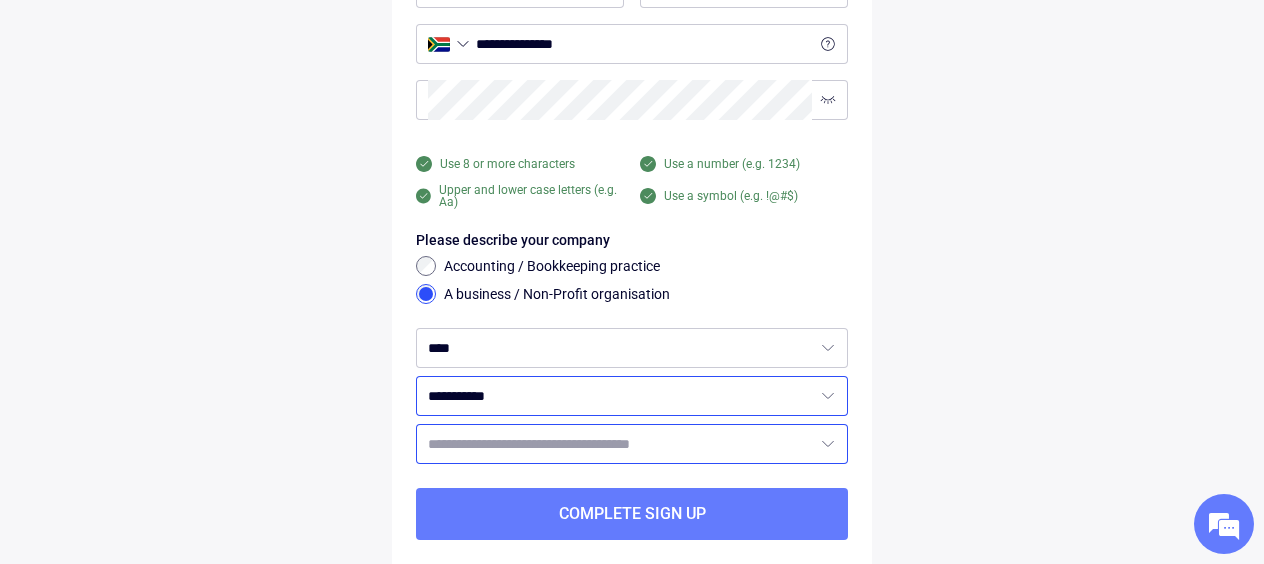 click at bounding box center [620, 444] 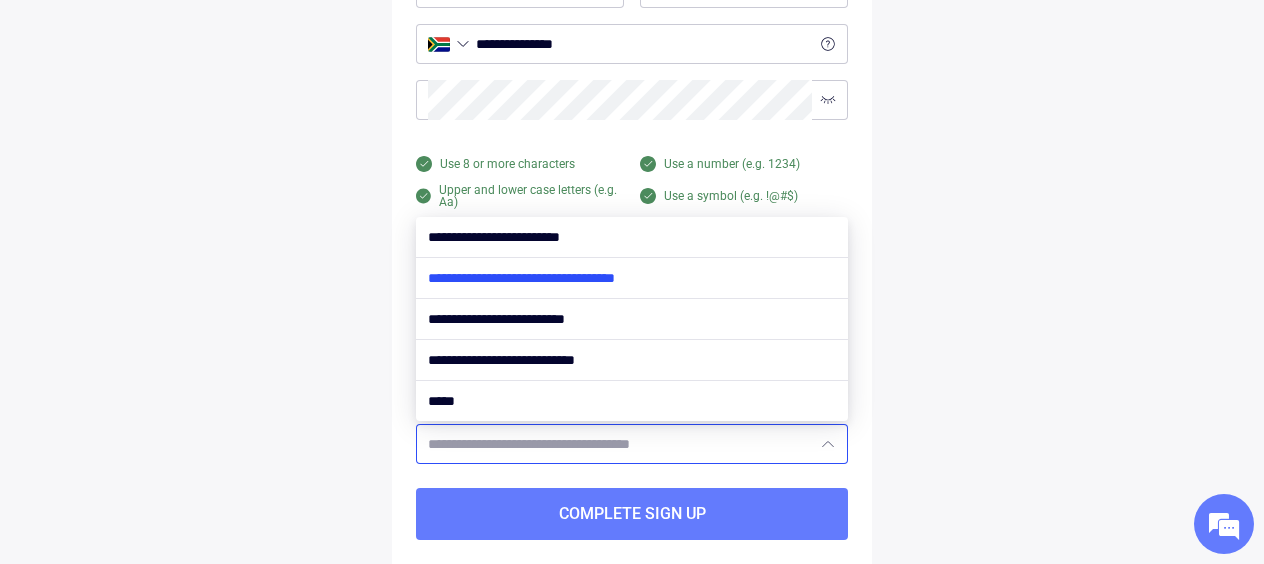 click at bounding box center [632, 278] 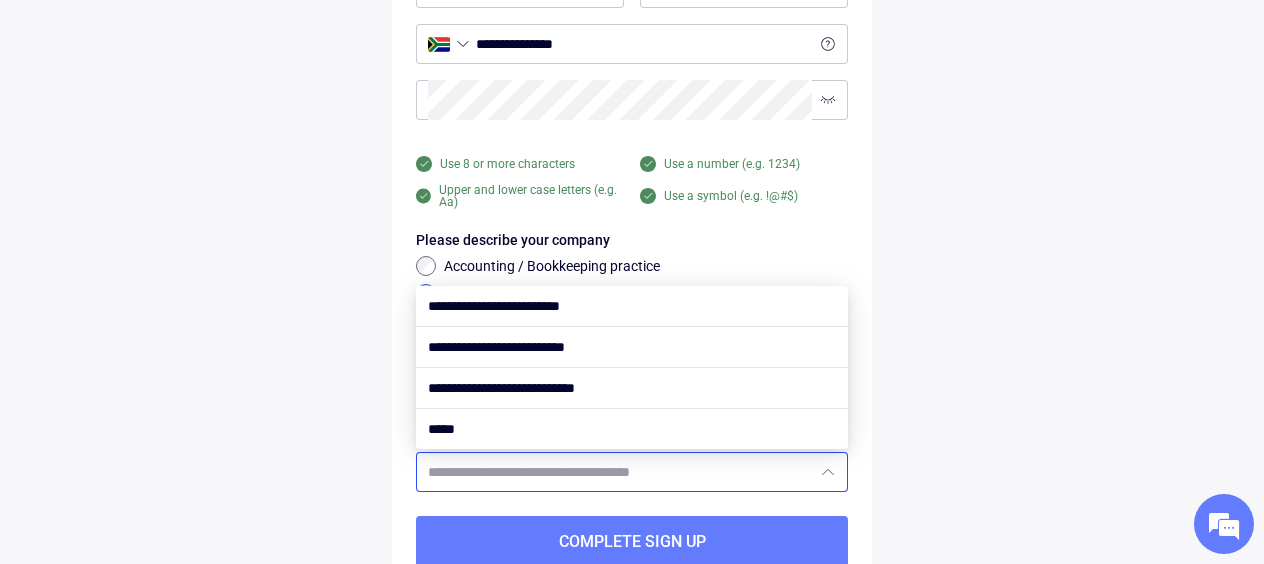 click on "**********" at bounding box center (632, 215) 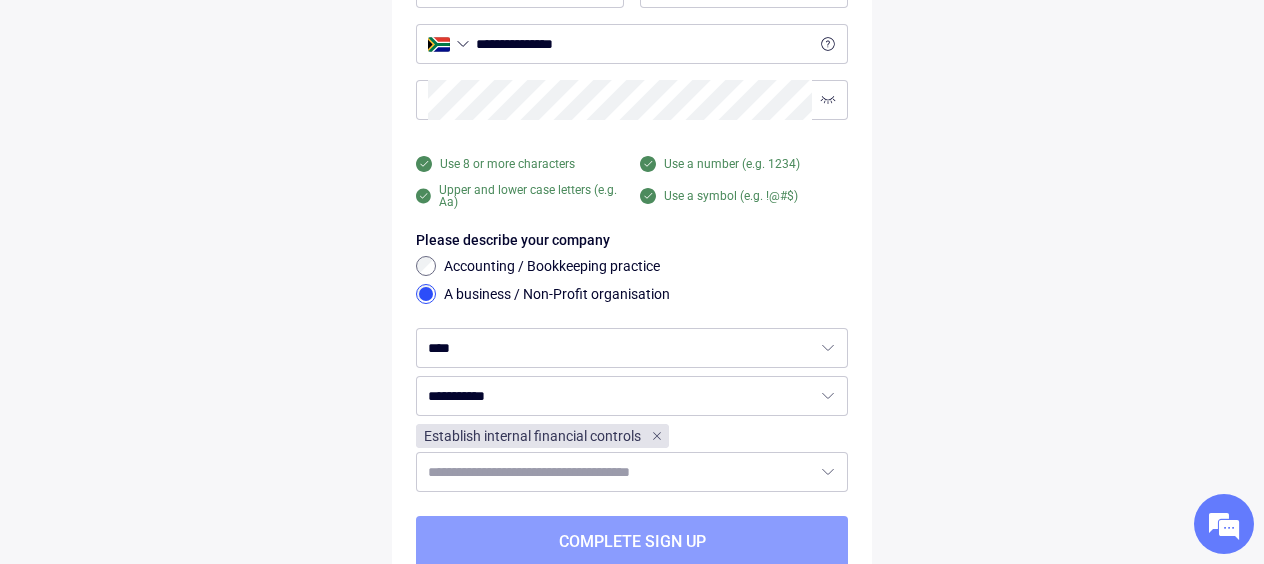 click on "Complete sign up" at bounding box center (632, 542) 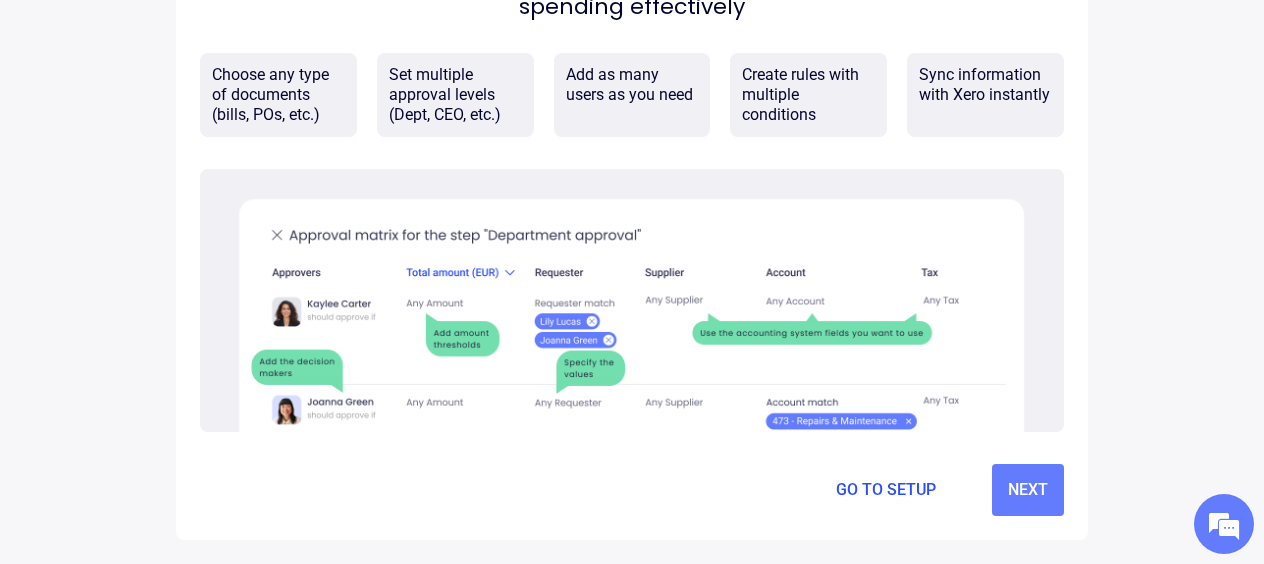 scroll, scrollTop: 0, scrollLeft: 0, axis: both 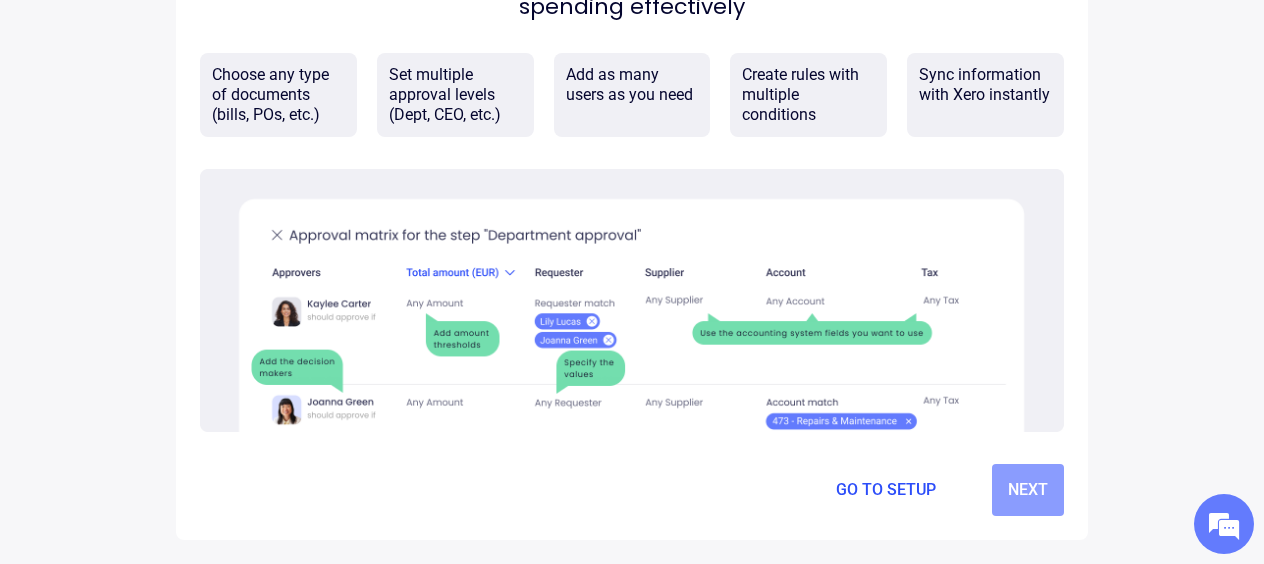 click on "Next" at bounding box center (1028, 490) 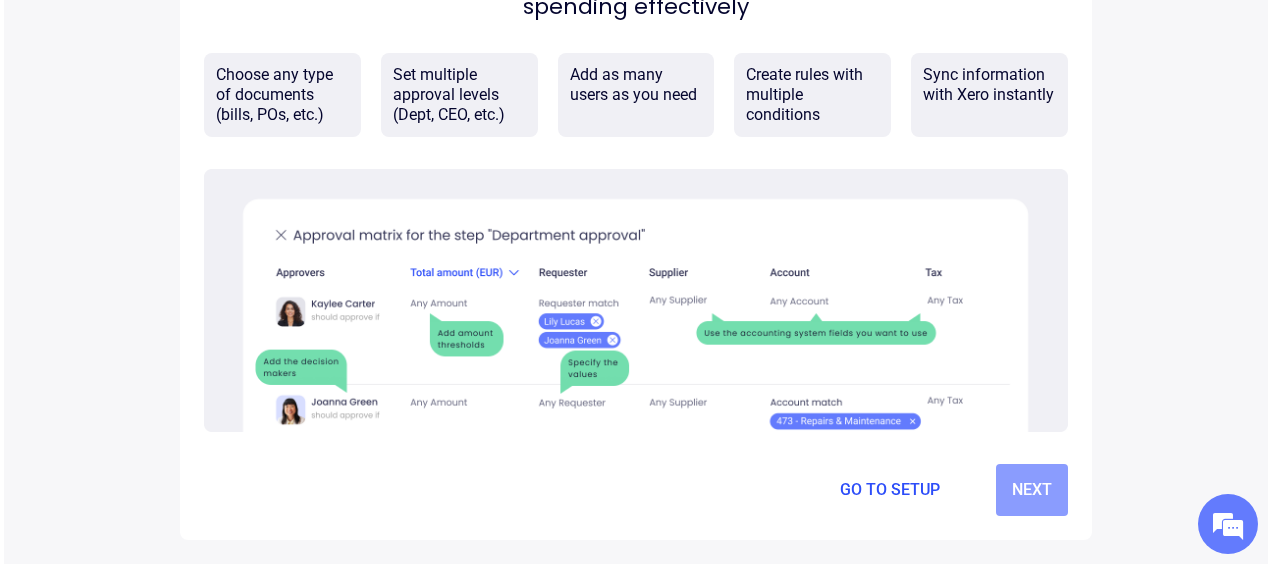 scroll, scrollTop: 0, scrollLeft: 0, axis: both 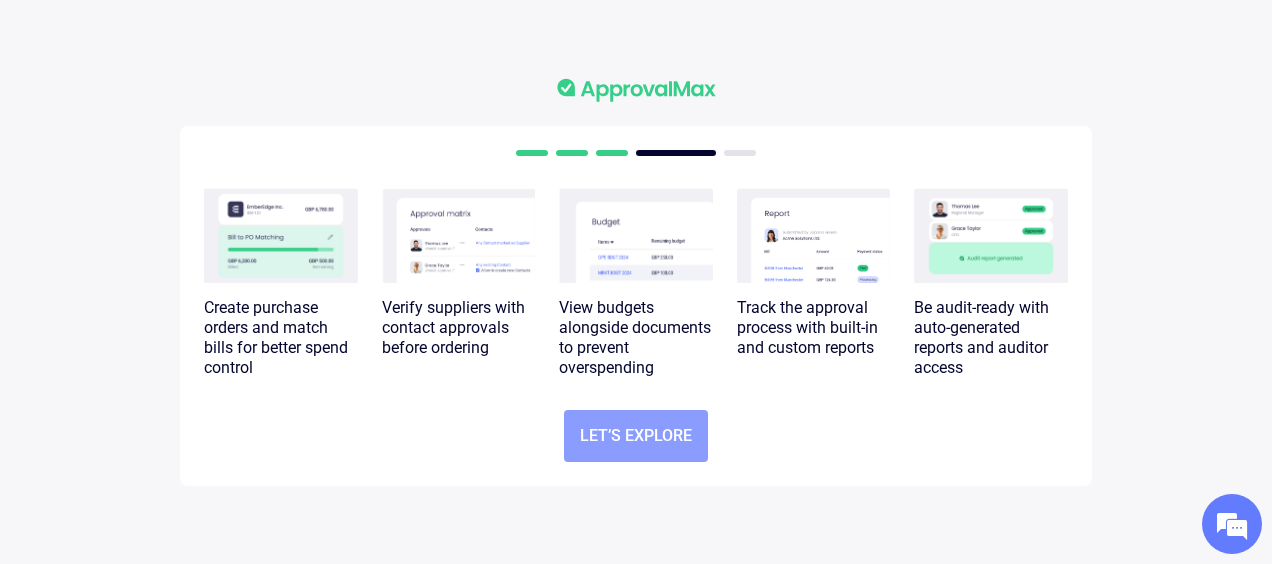click on "Let’s explore" at bounding box center [636, 436] 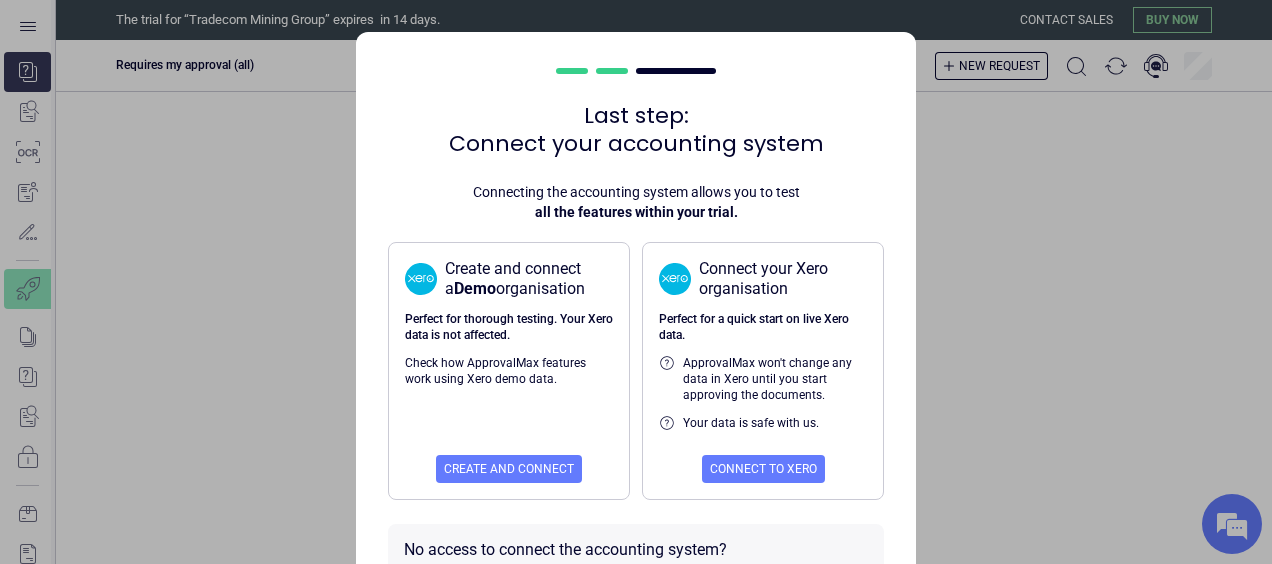 click on "Connect your Xero organisation Perfect for a quick start on live Xero data. ApprovalMax won't change any data in Xero until you start approving the documents. Your data is safe with us. Connect to Xero" at bounding box center (509, 371) 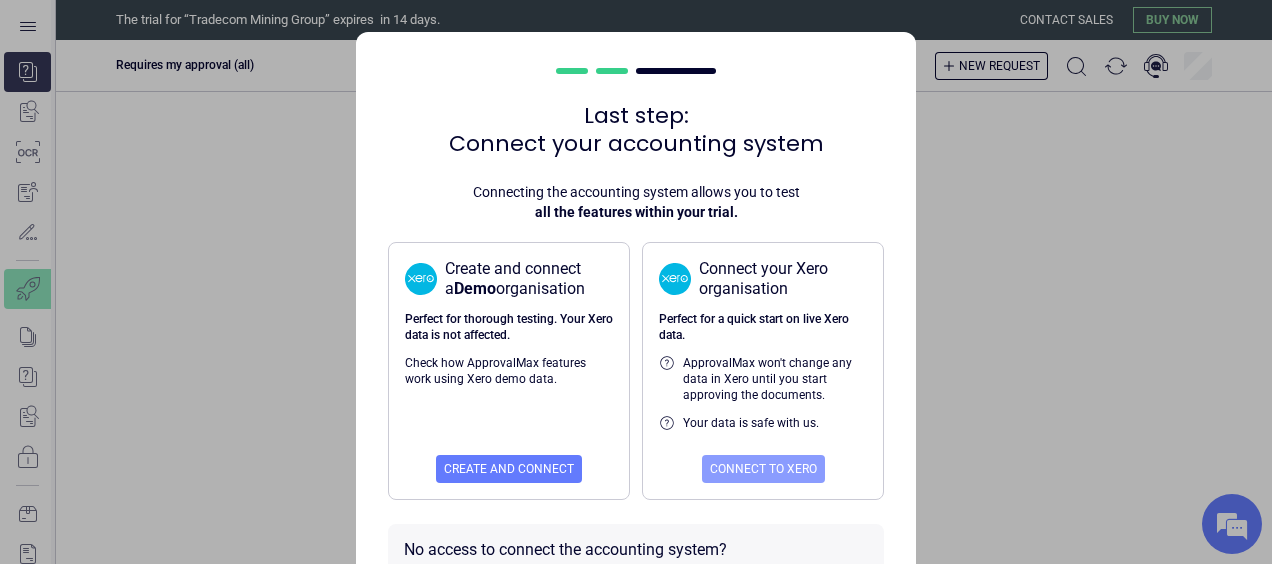 click on "Connect to Xero" at bounding box center (509, 469) 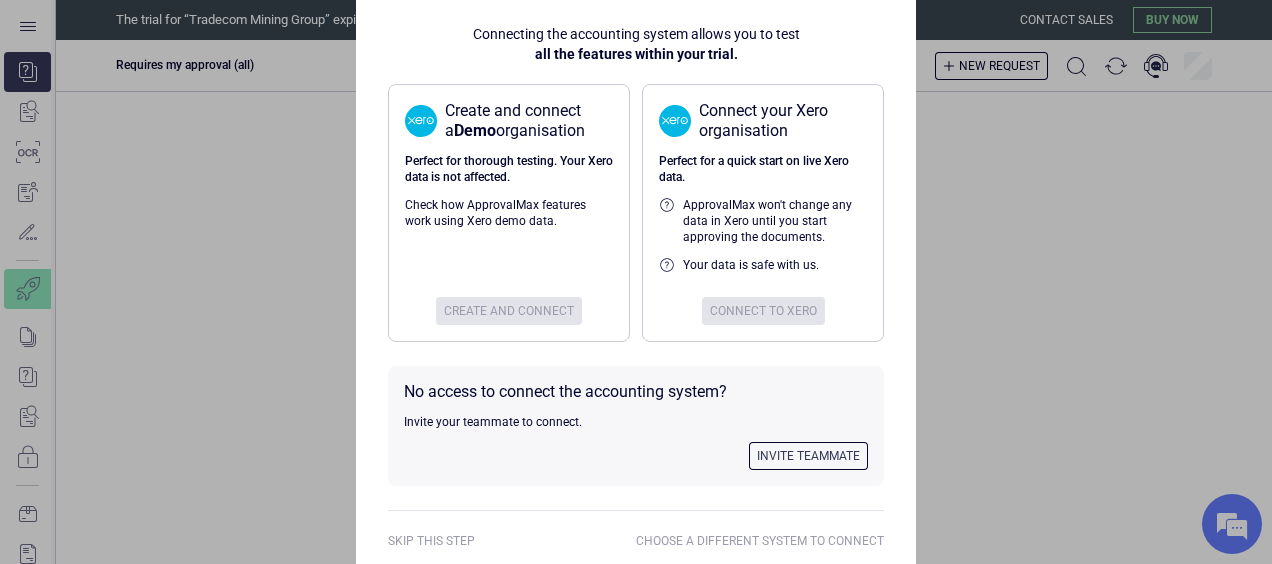 scroll, scrollTop: 161, scrollLeft: 0, axis: vertical 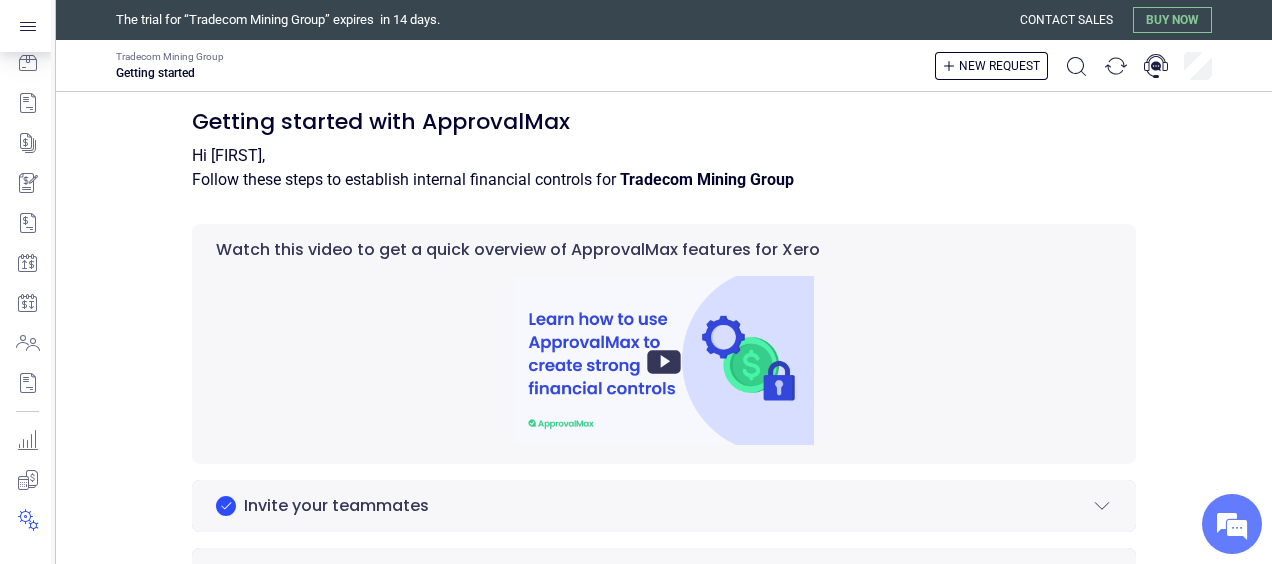 click at bounding box center (27, 520) 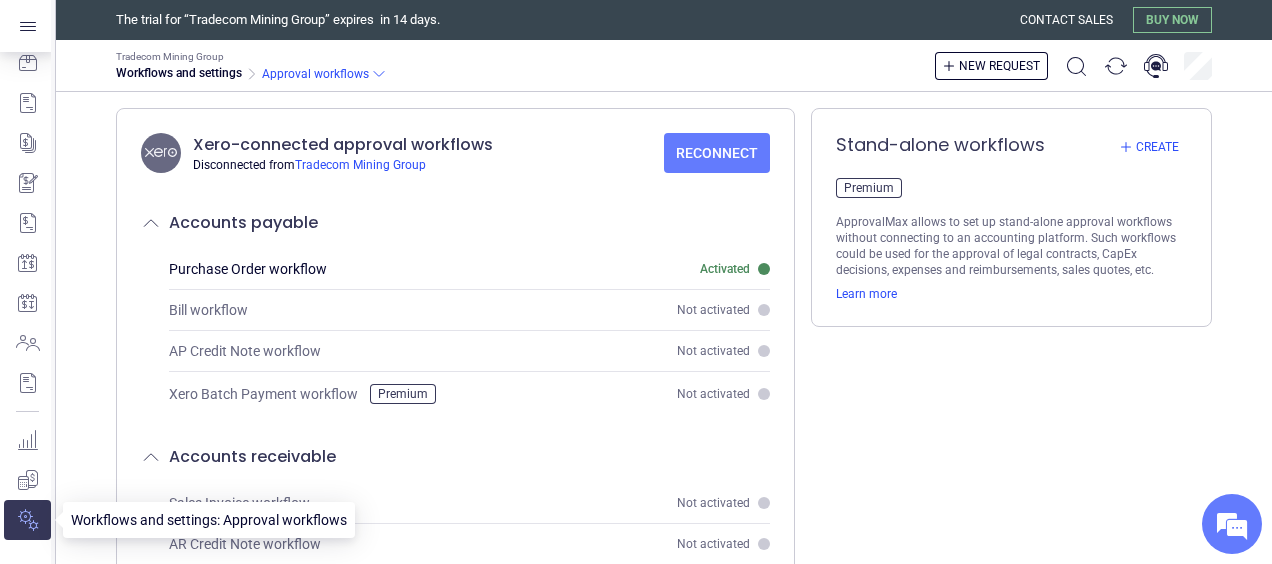 scroll, scrollTop: 0, scrollLeft: 0, axis: both 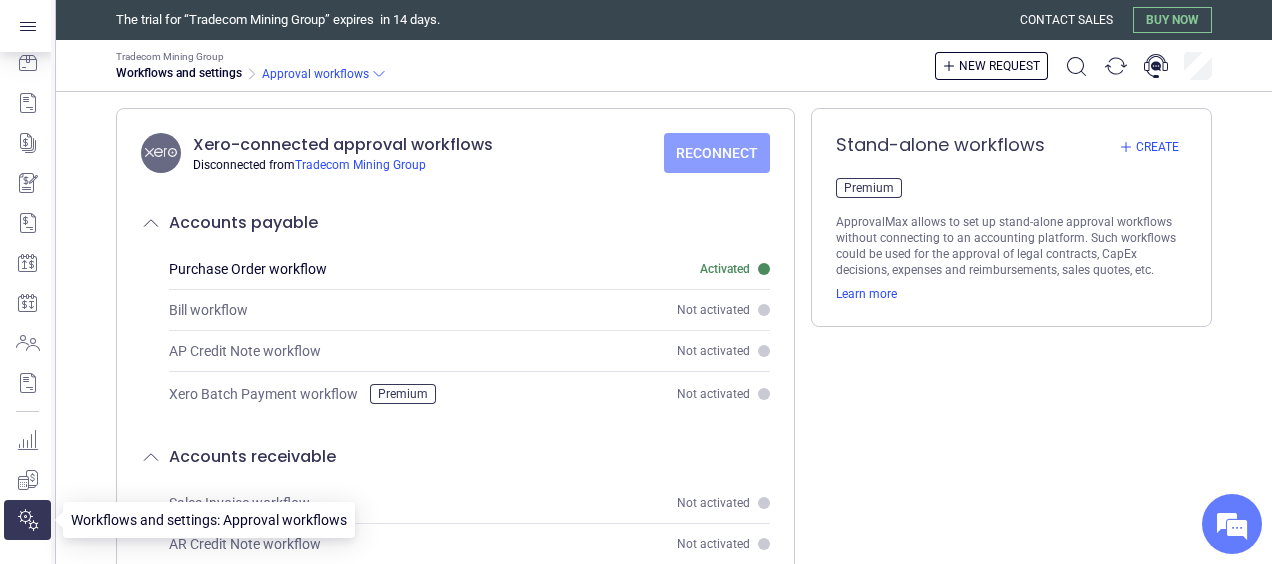 click on "Reconnect" at bounding box center (717, 153) 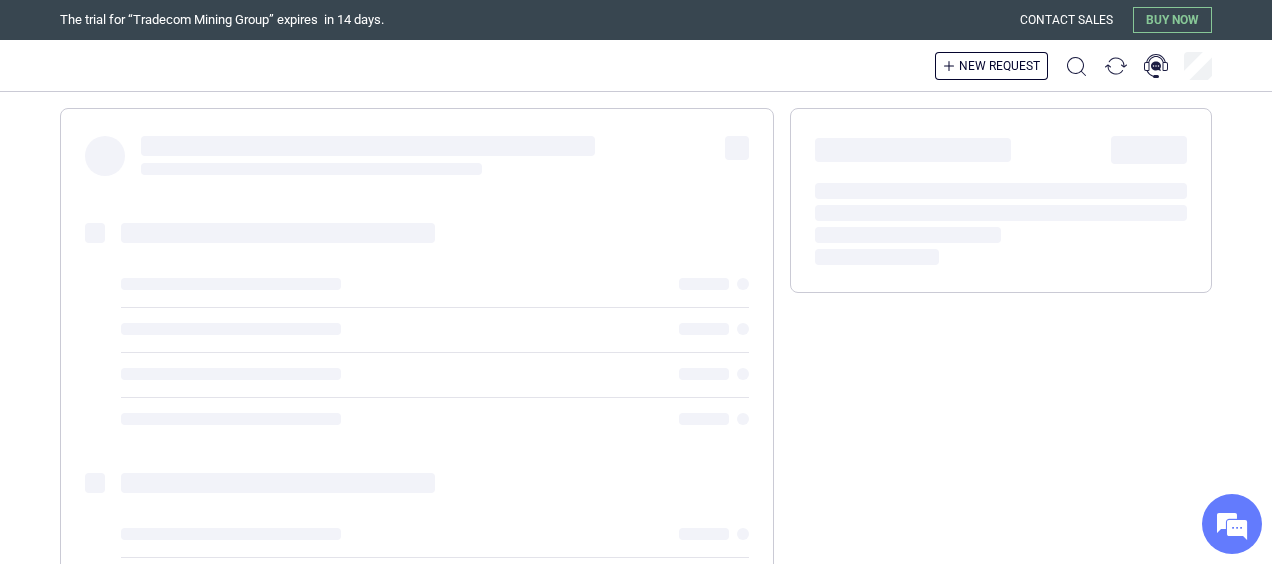 scroll, scrollTop: 0, scrollLeft: 0, axis: both 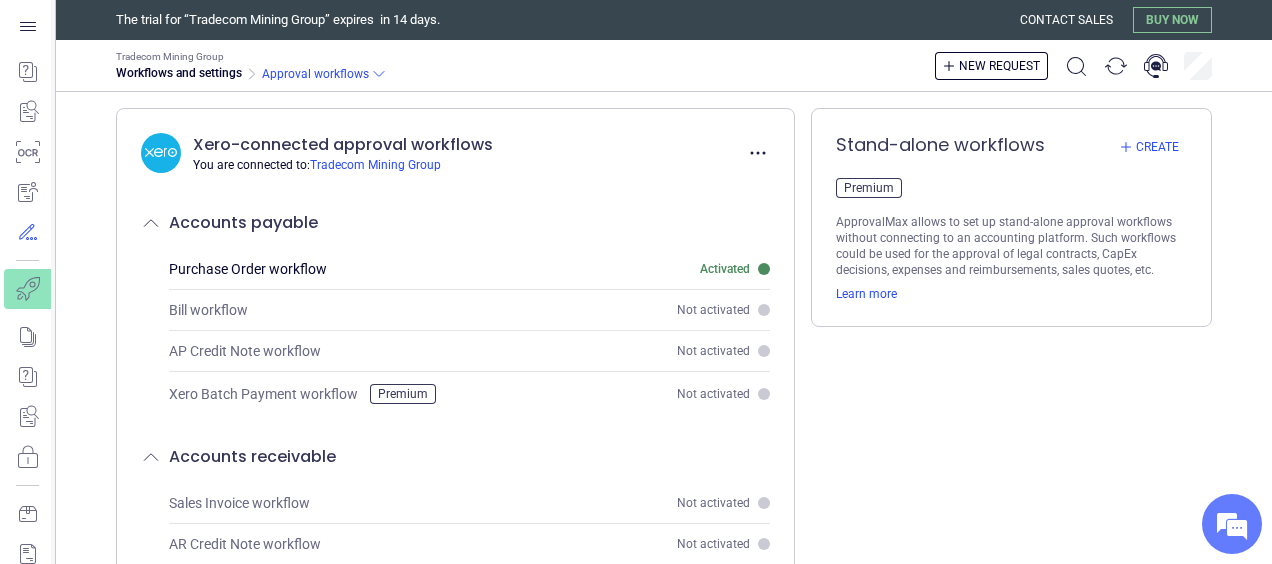 click at bounding box center [27, 232] 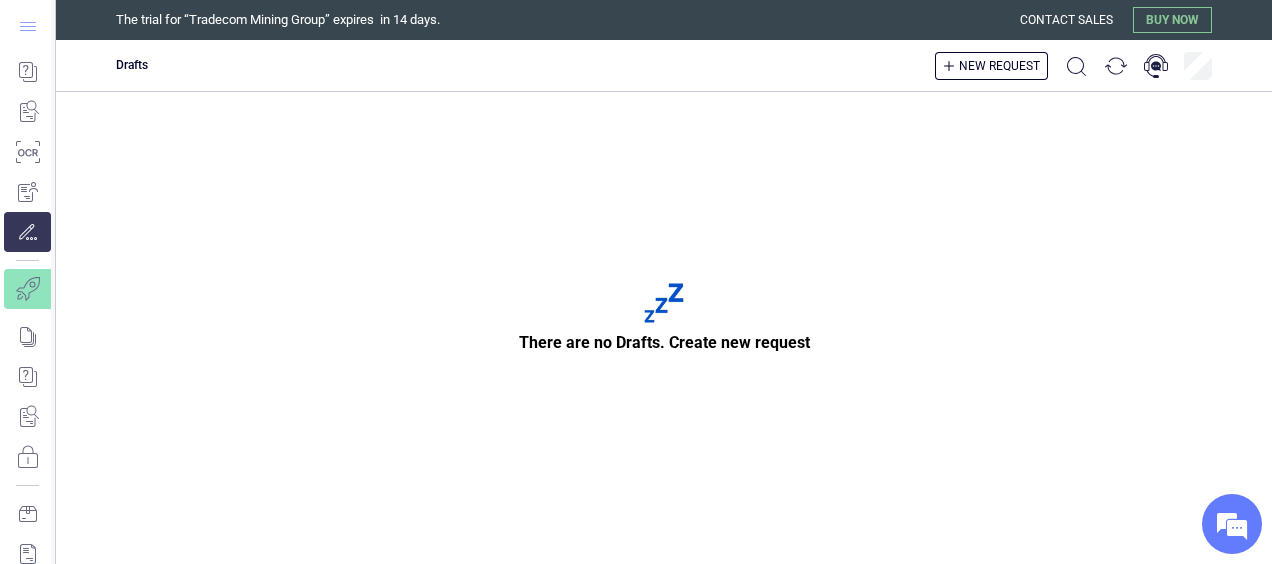 click at bounding box center [27, 26] 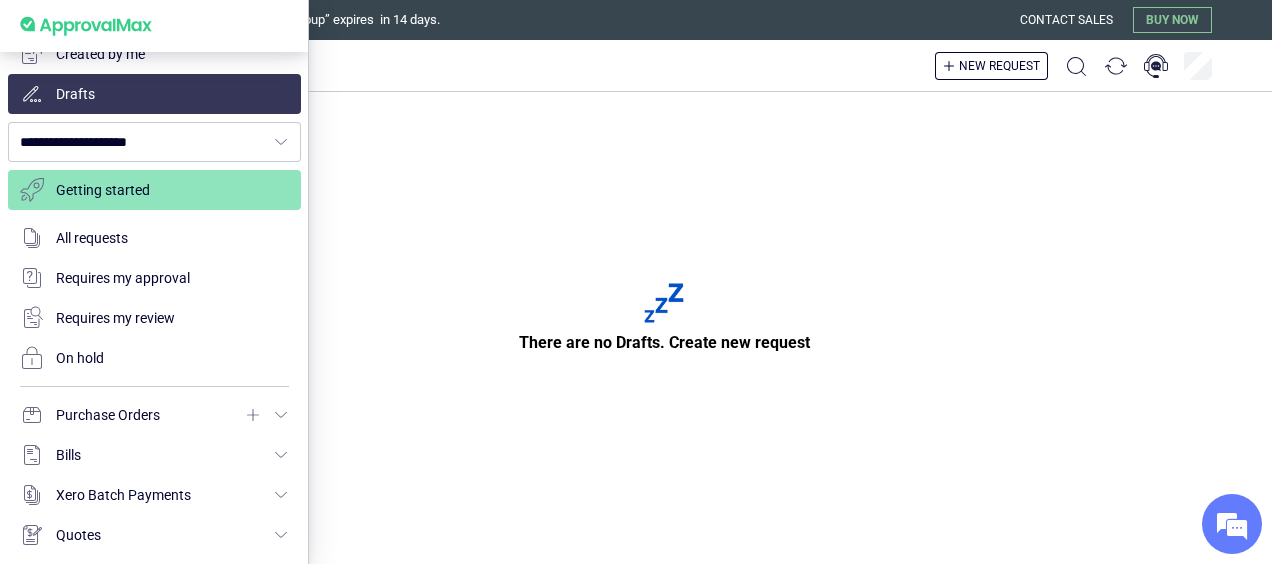 scroll, scrollTop: 139, scrollLeft: 0, axis: vertical 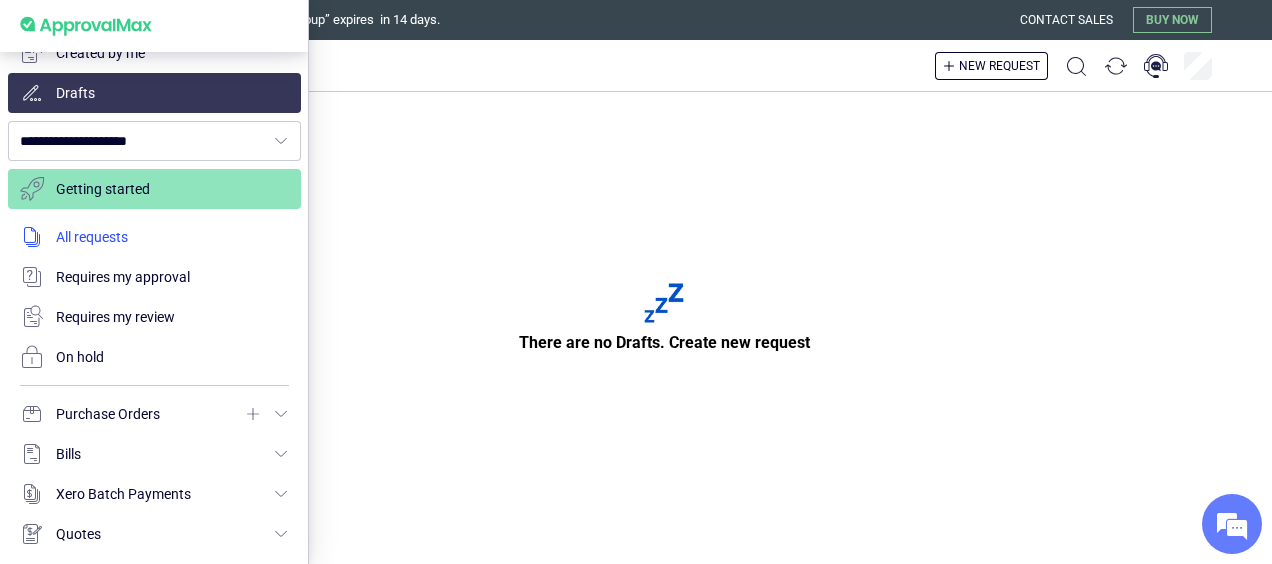 click at bounding box center [154, 237] 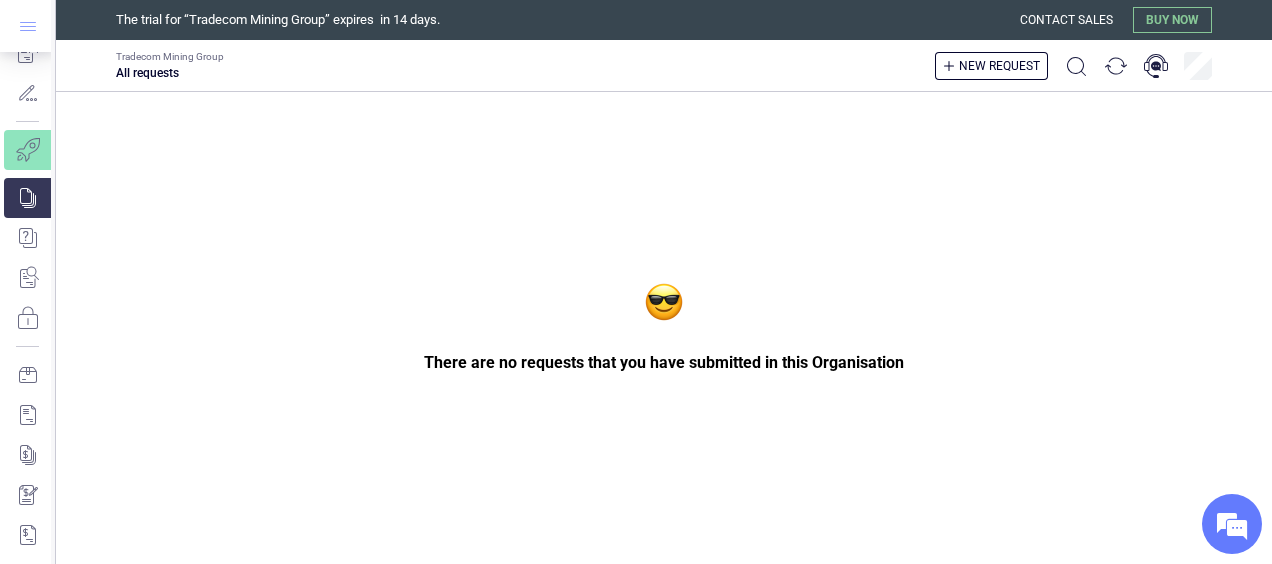 click at bounding box center [28, 26] 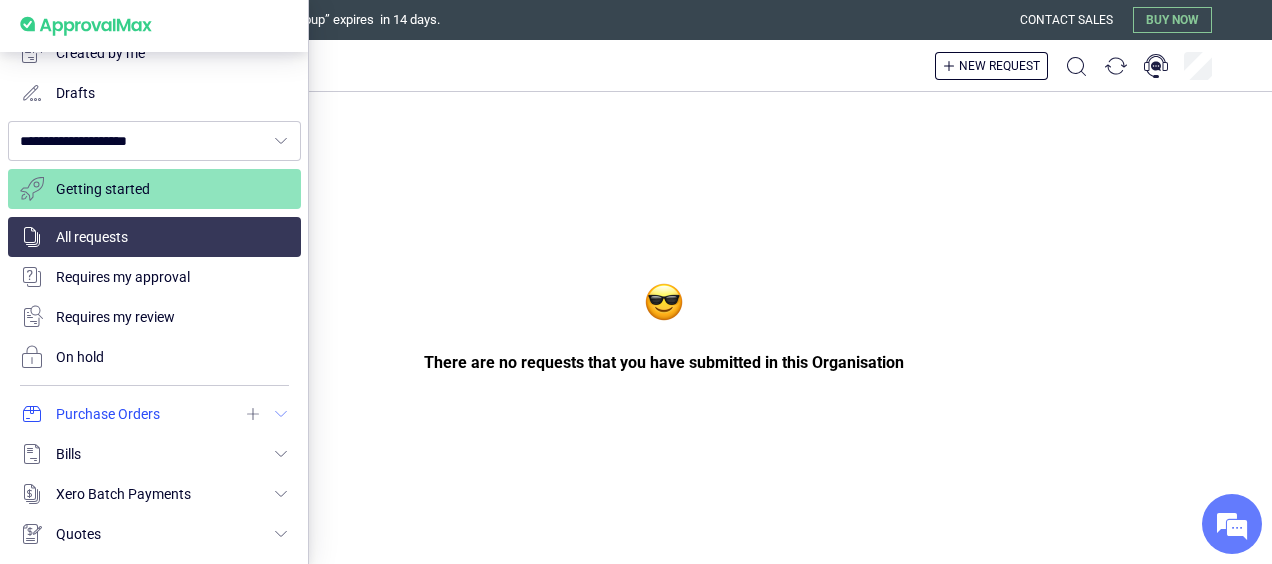 click at bounding box center (154, 414) 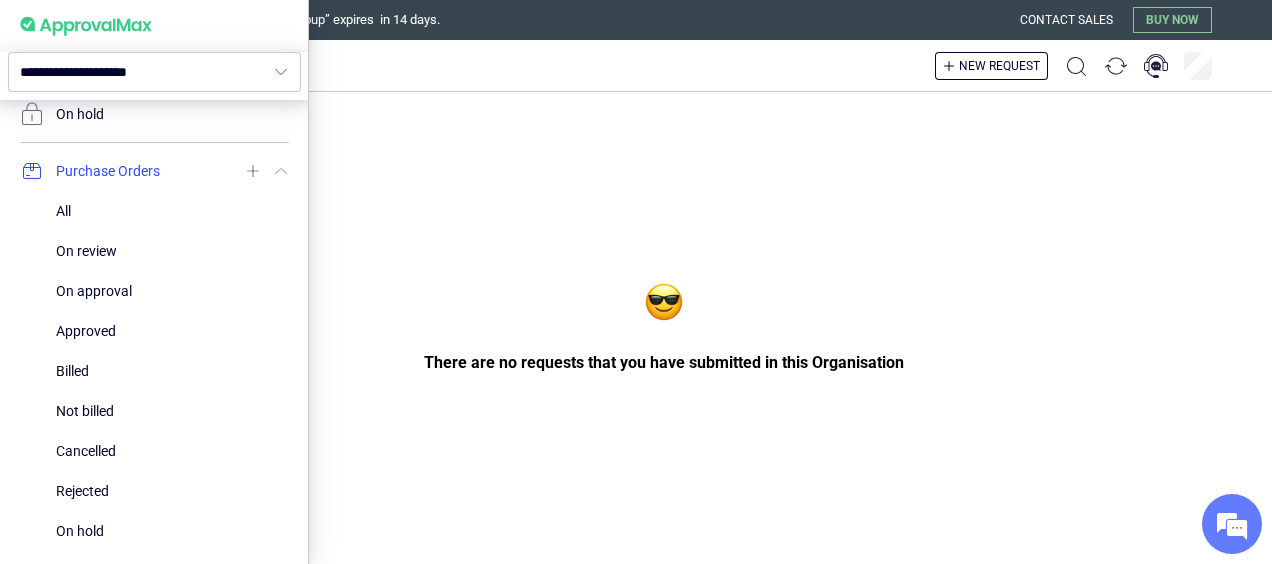 scroll, scrollTop: 384, scrollLeft: 0, axis: vertical 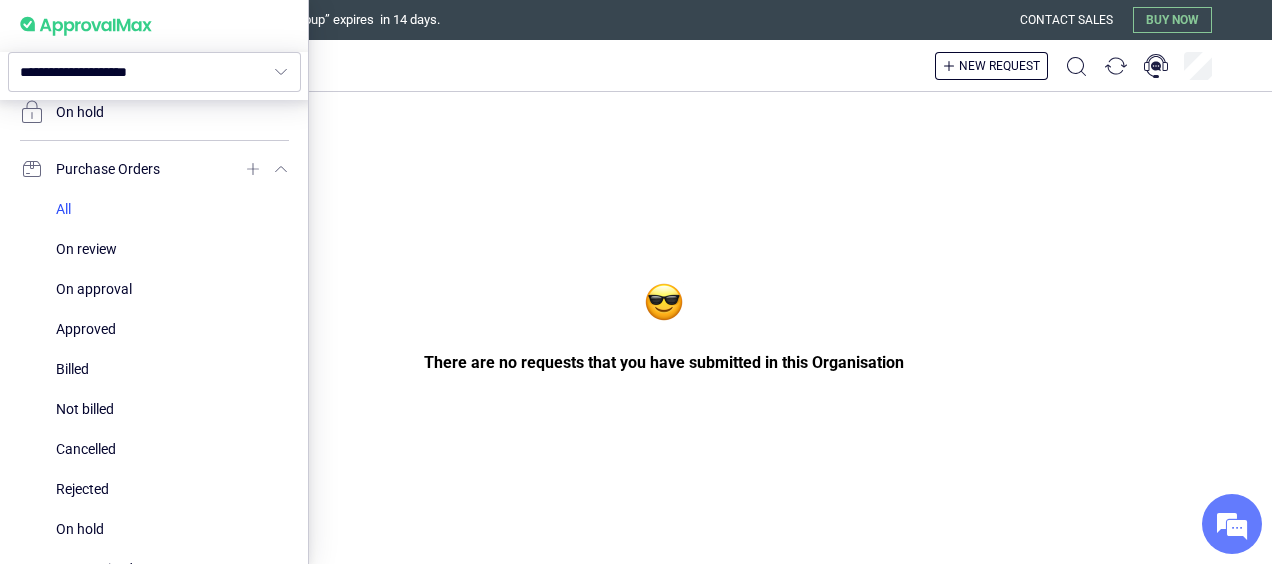 click at bounding box center [172, 209] 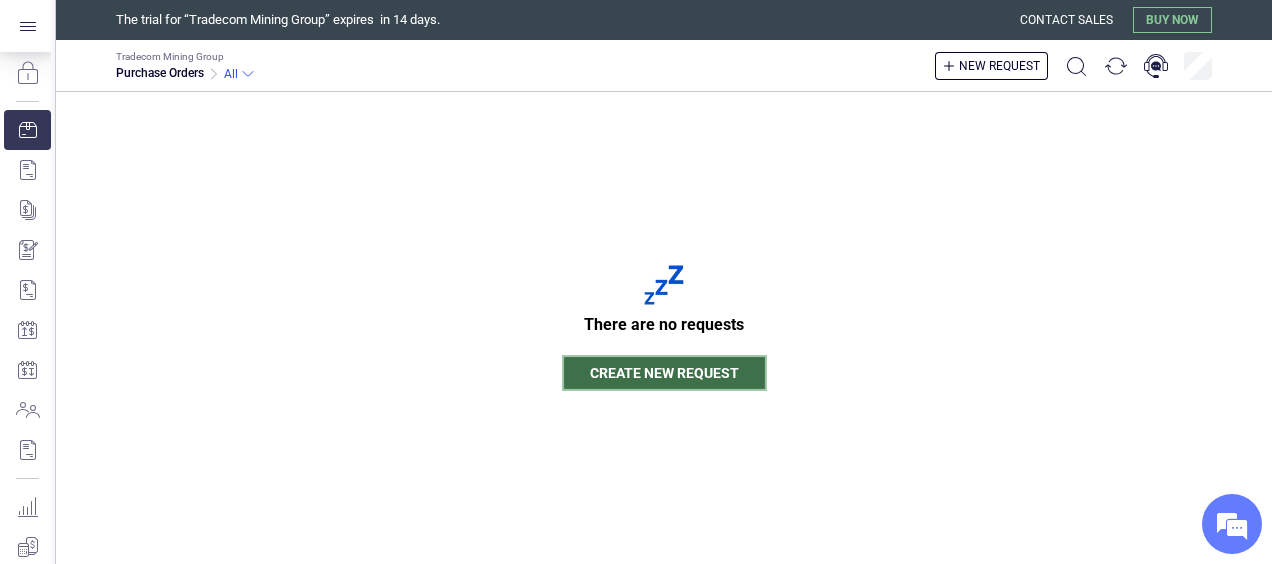 click on "Create new request" at bounding box center (664, 373) 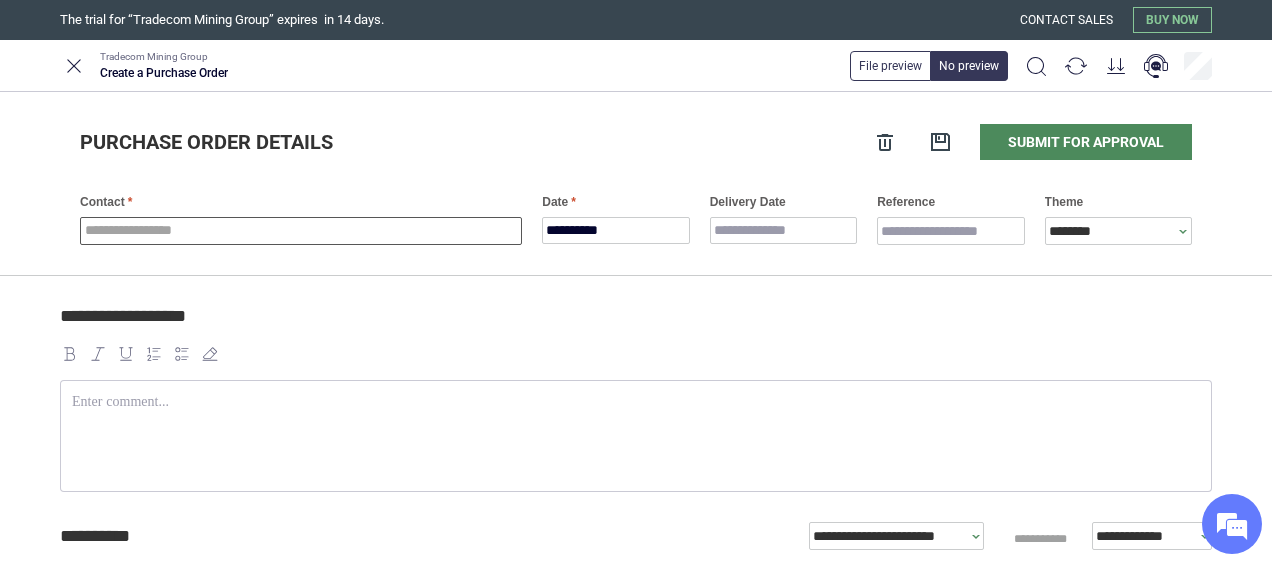 click at bounding box center (301, 231) 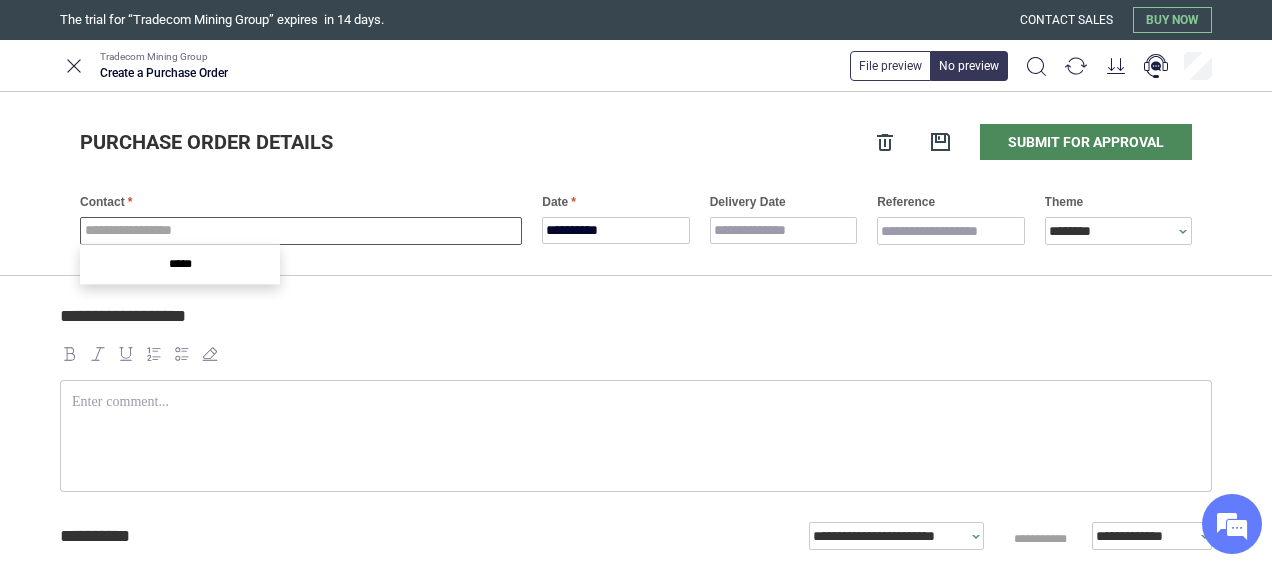 click on "*****" at bounding box center [180, 264] 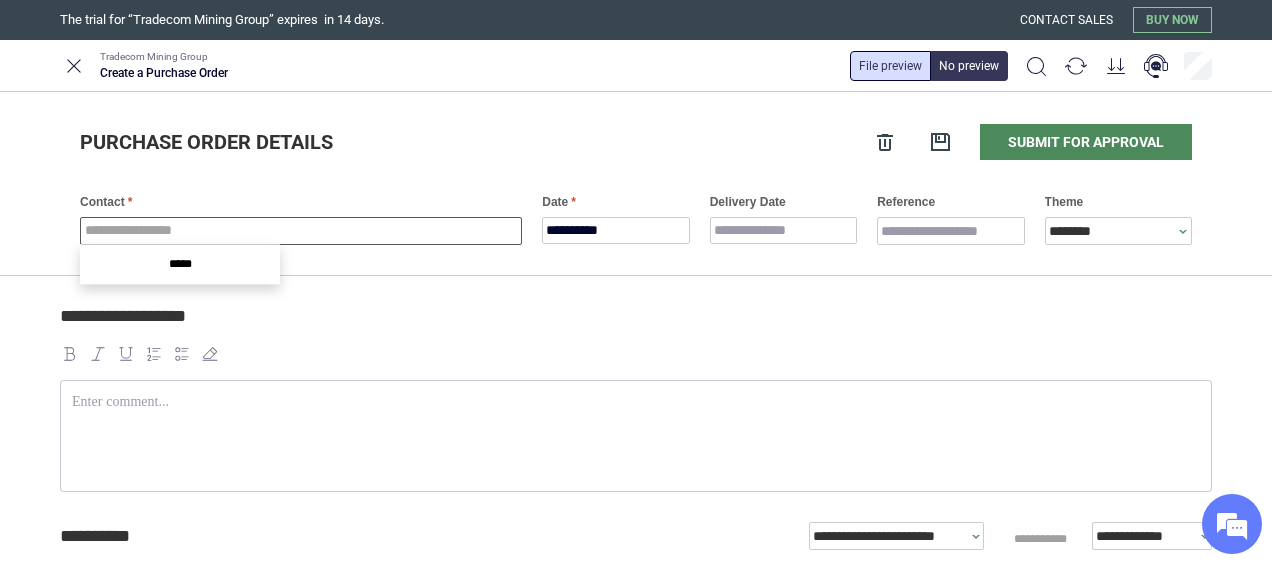 click at bounding box center [890, 66] 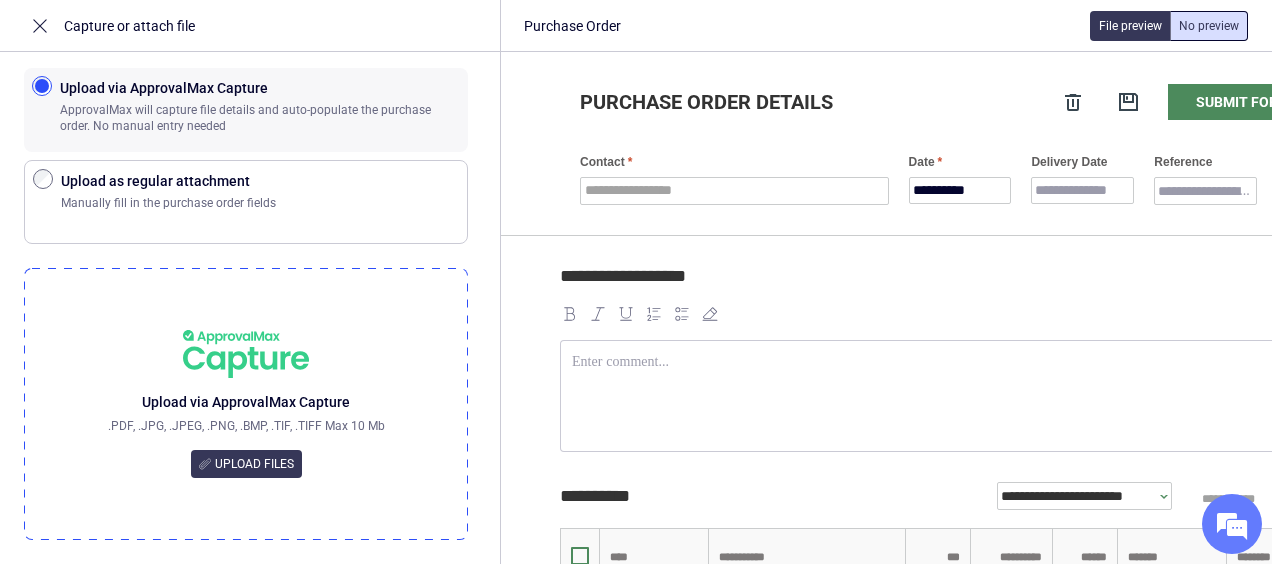 click at bounding box center [1209, 26] 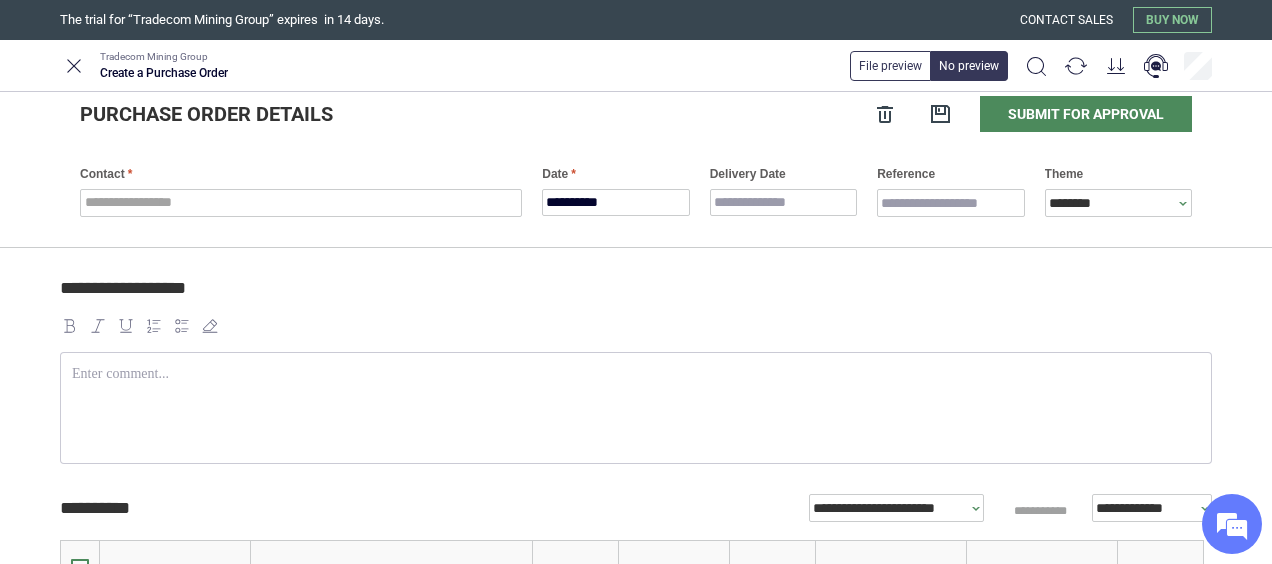 scroll, scrollTop: 0, scrollLeft: 0, axis: both 